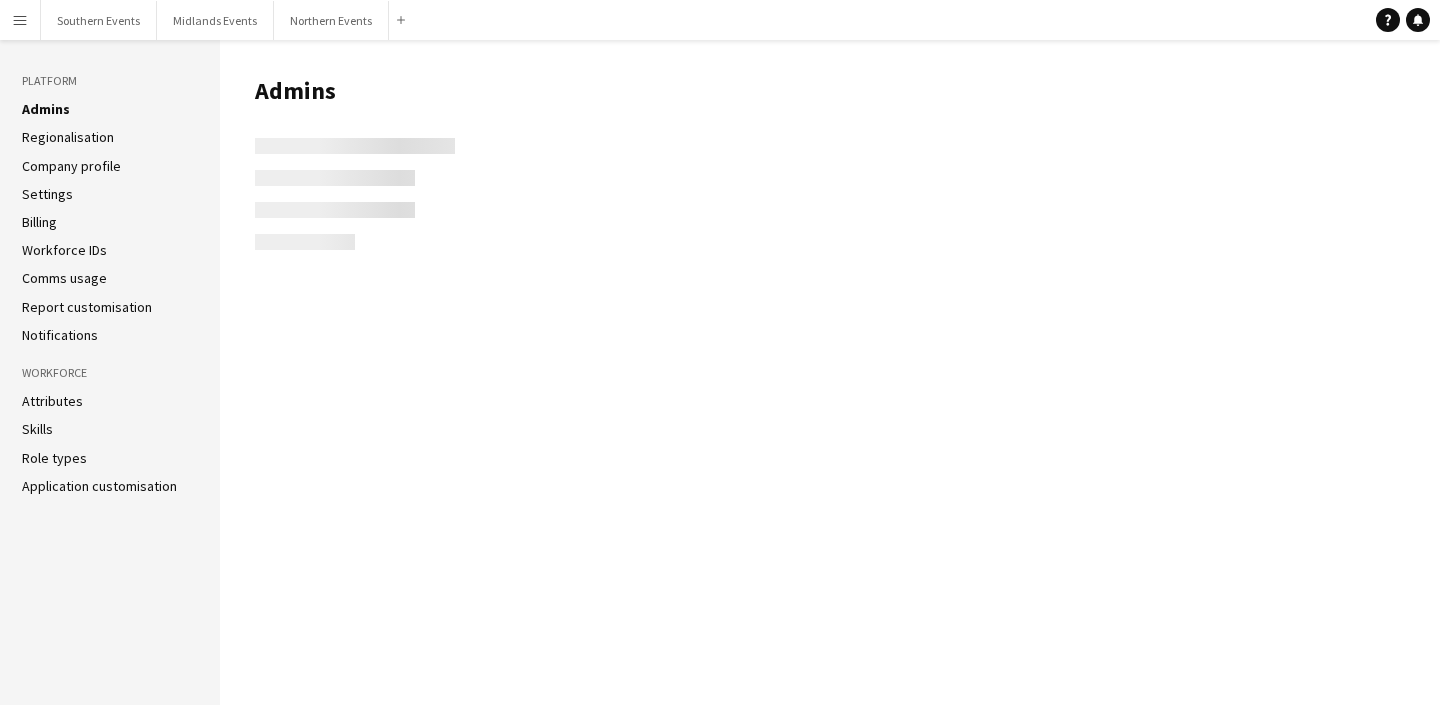 scroll, scrollTop: 0, scrollLeft: 0, axis: both 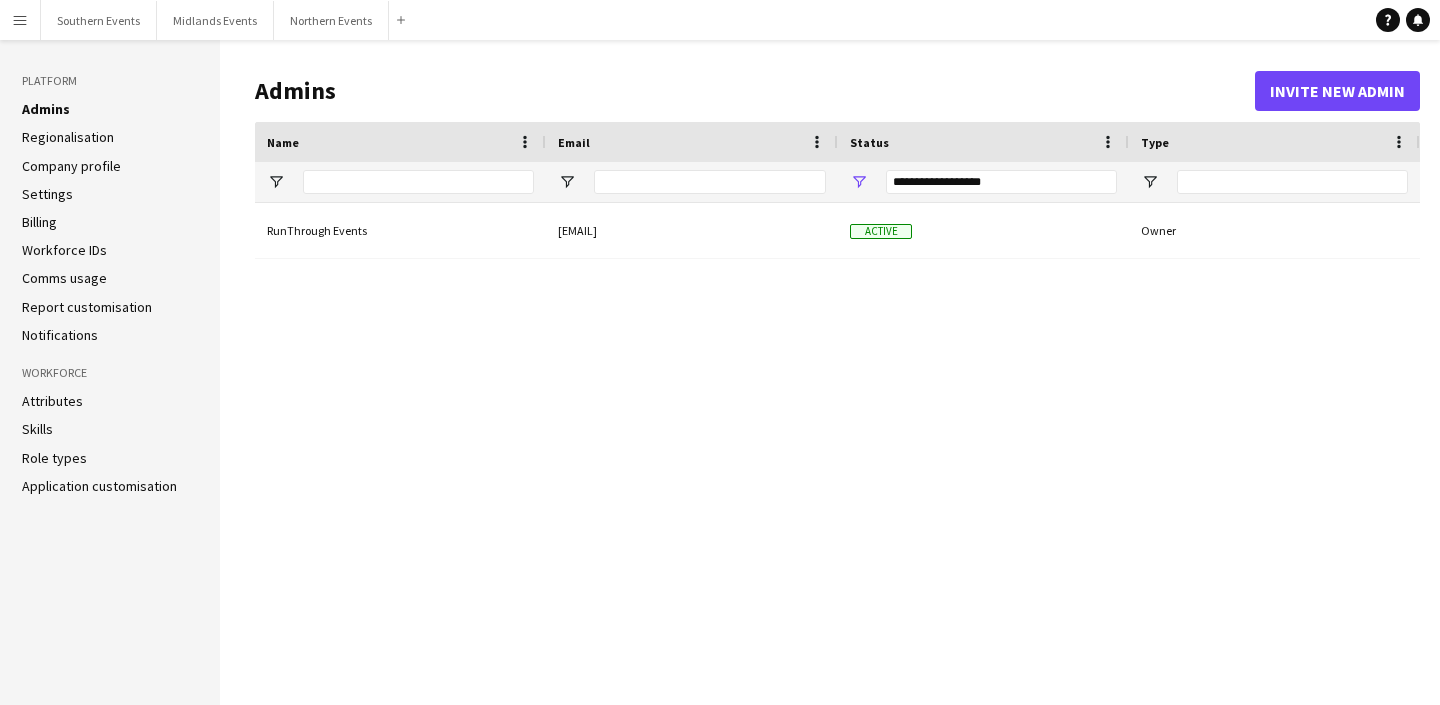 click on "Menu" at bounding box center [20, 20] 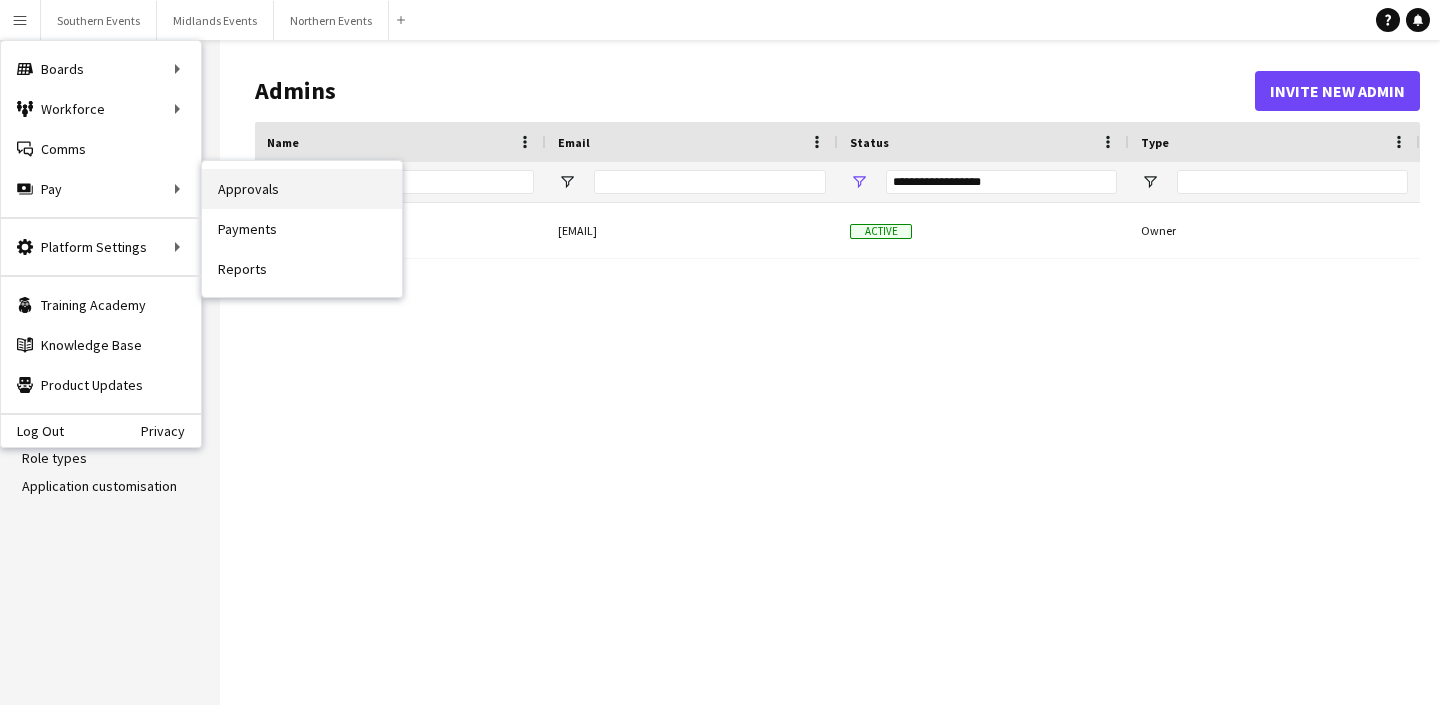click on "Approvals" at bounding box center [302, 189] 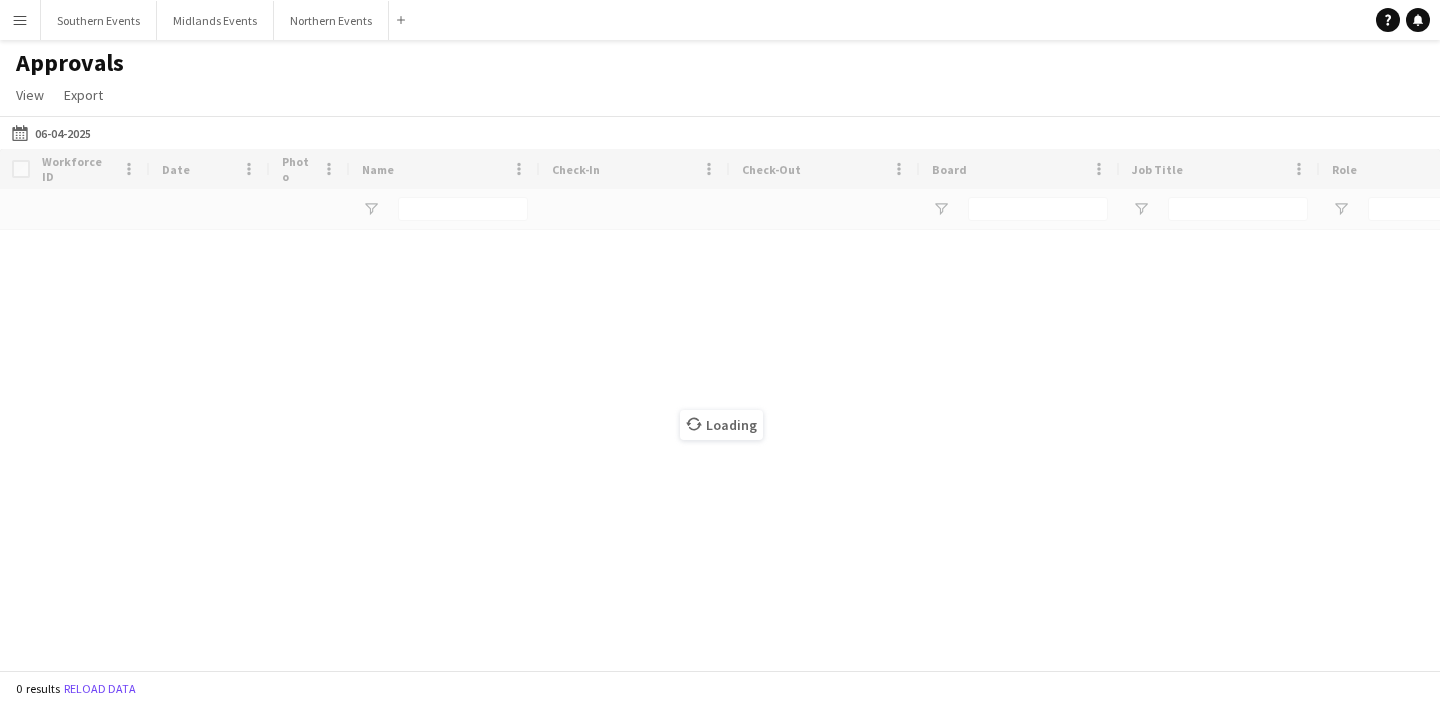 type on "**********" 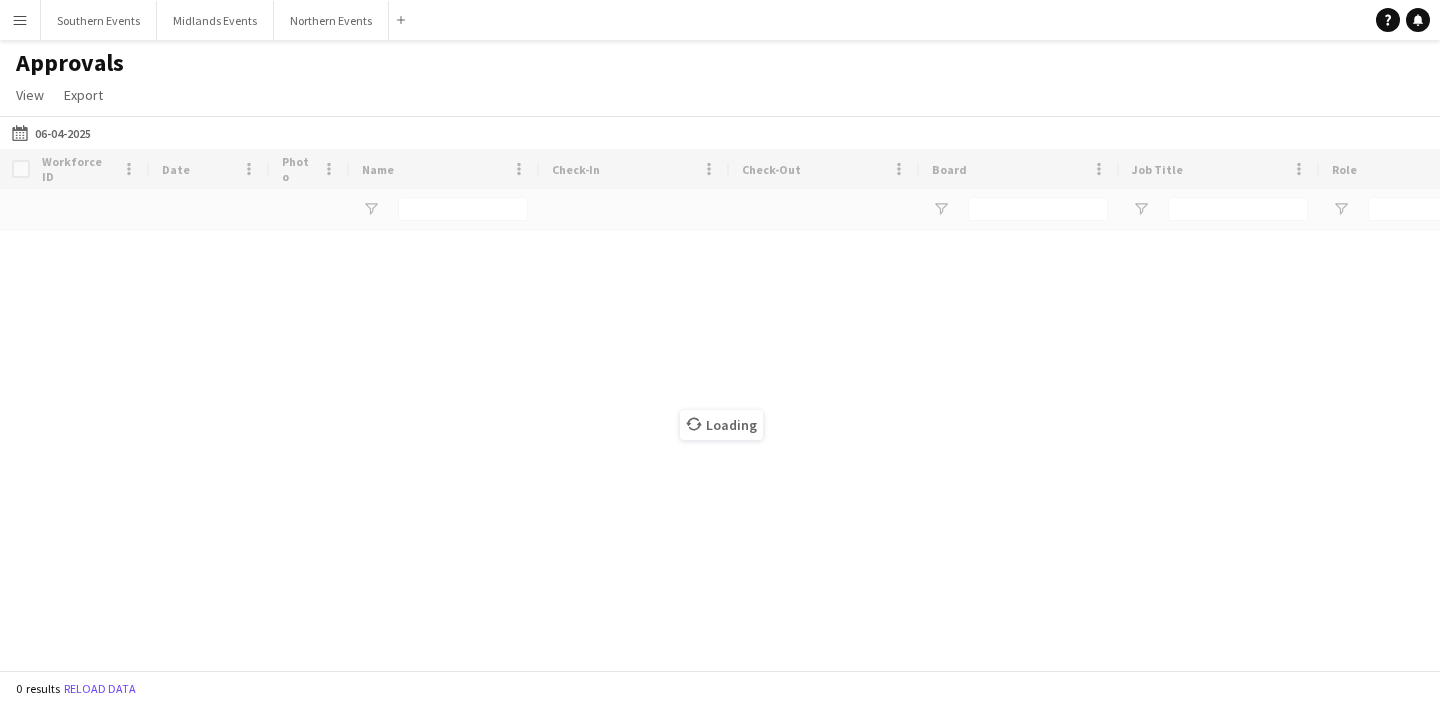 type on "**********" 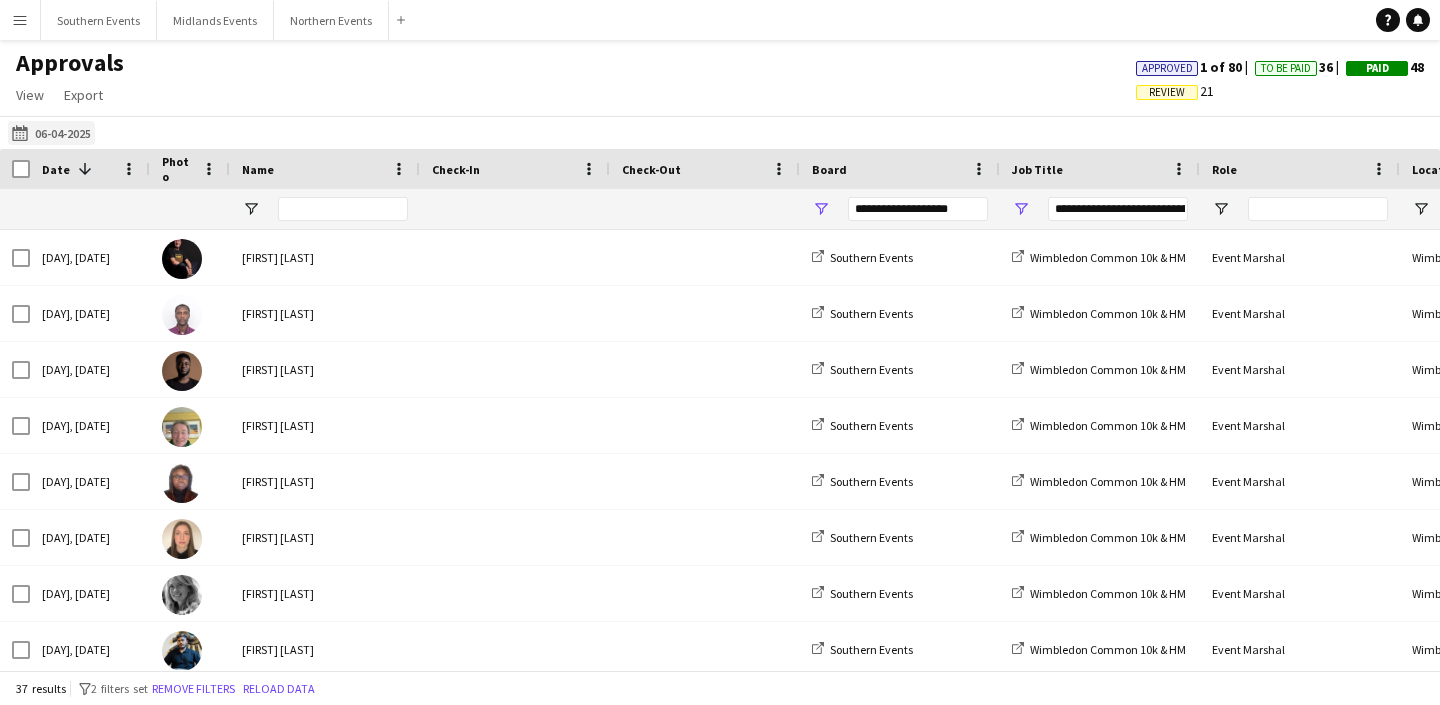 click on "[DATE]
[DATE]" 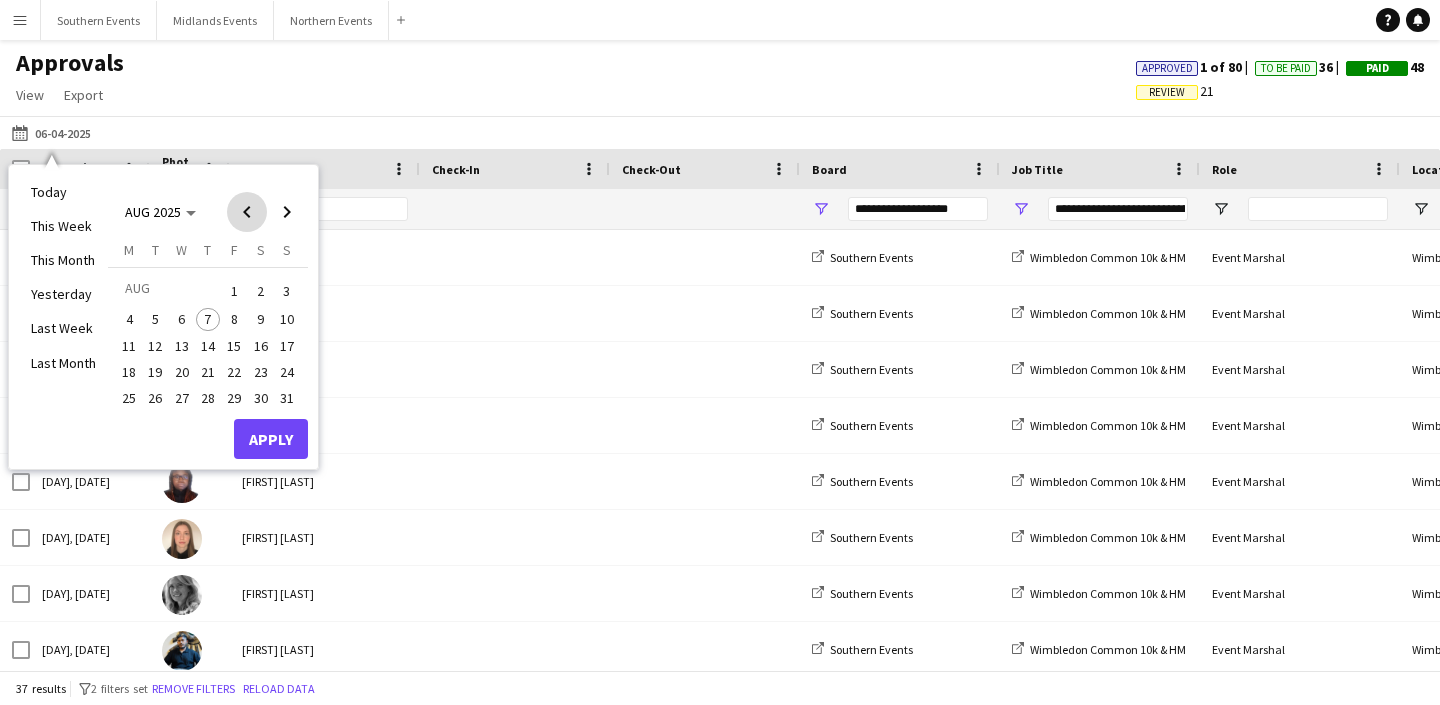 click at bounding box center [247, 212] 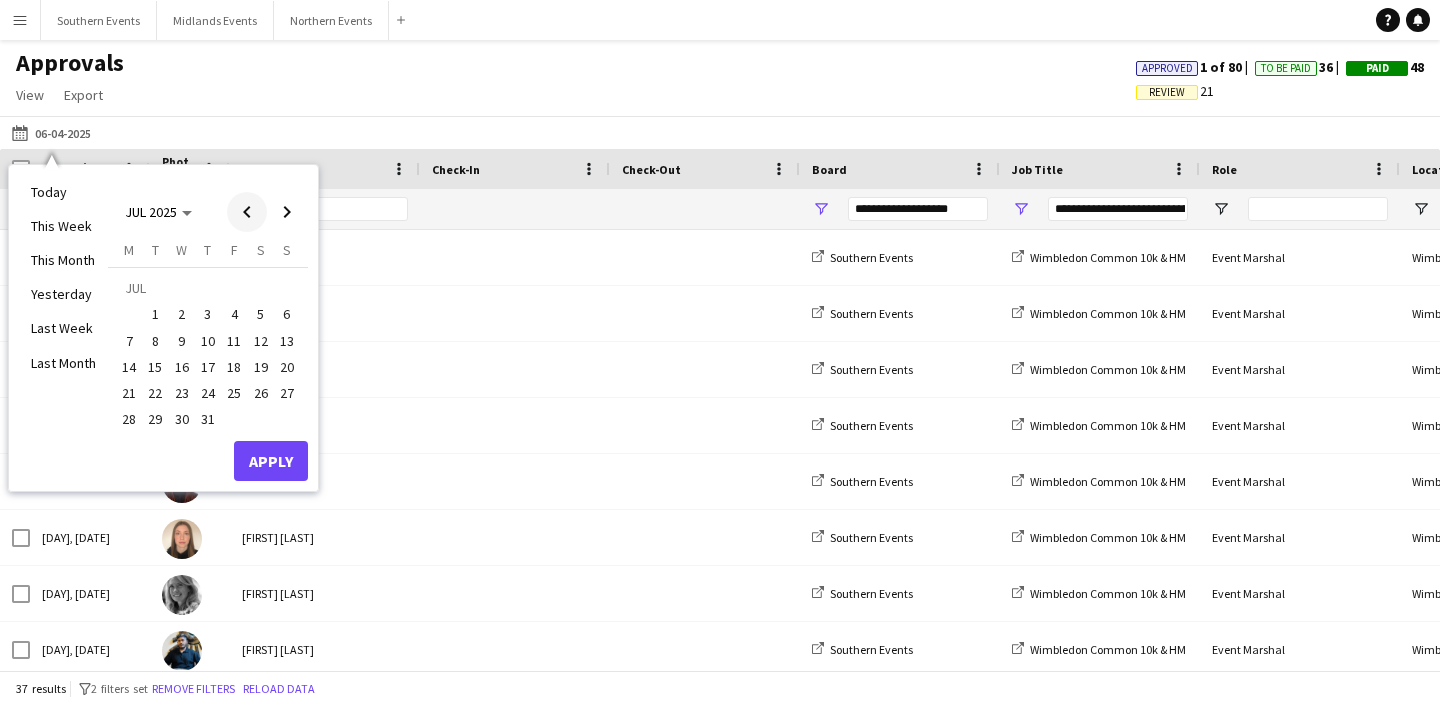 click at bounding box center [247, 212] 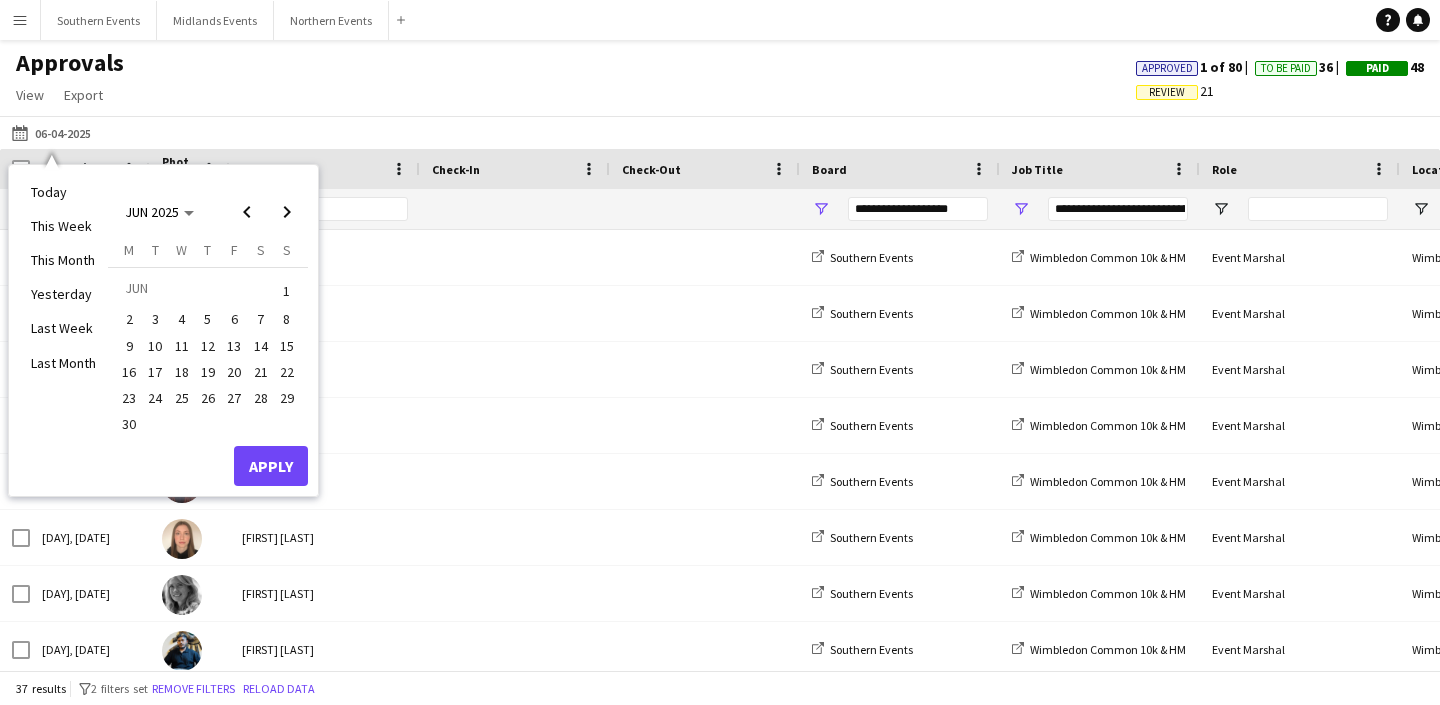 click on "22" at bounding box center (287, 372) 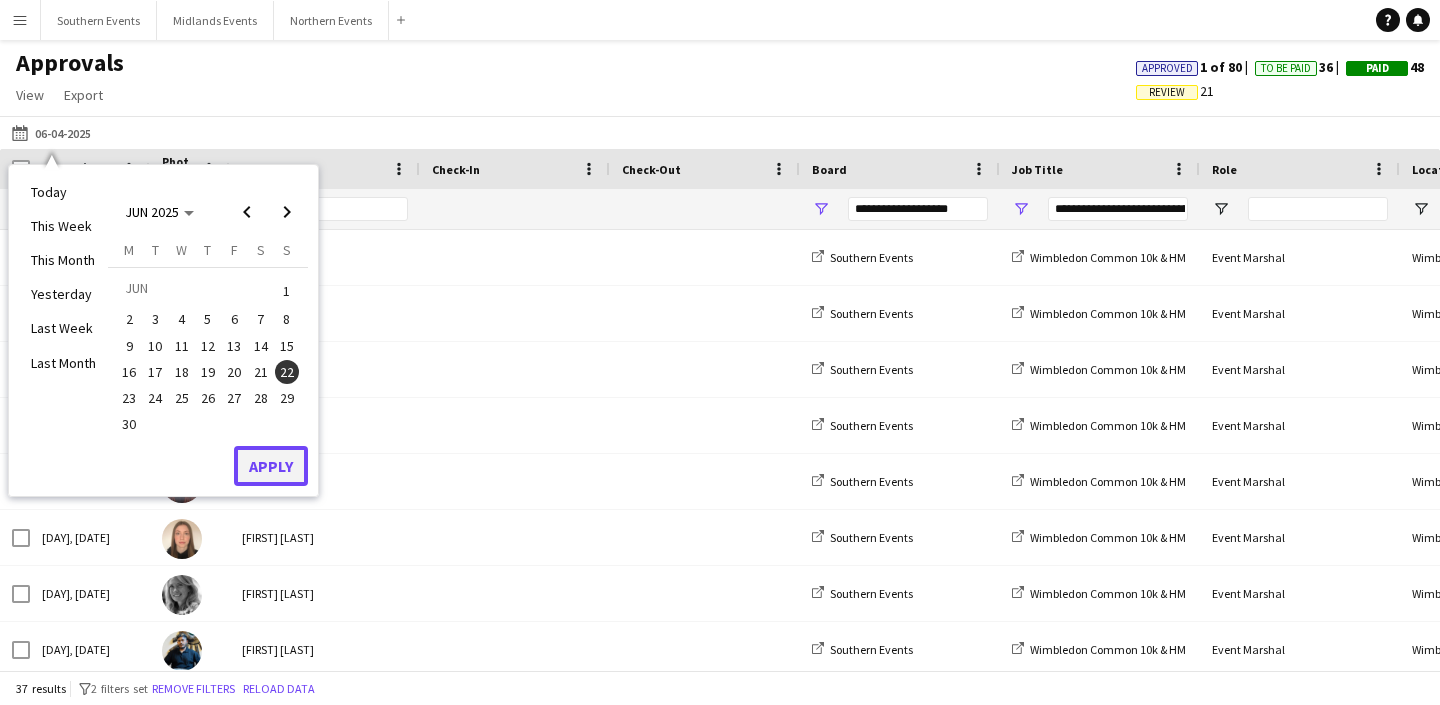 click on "Apply" at bounding box center [271, 466] 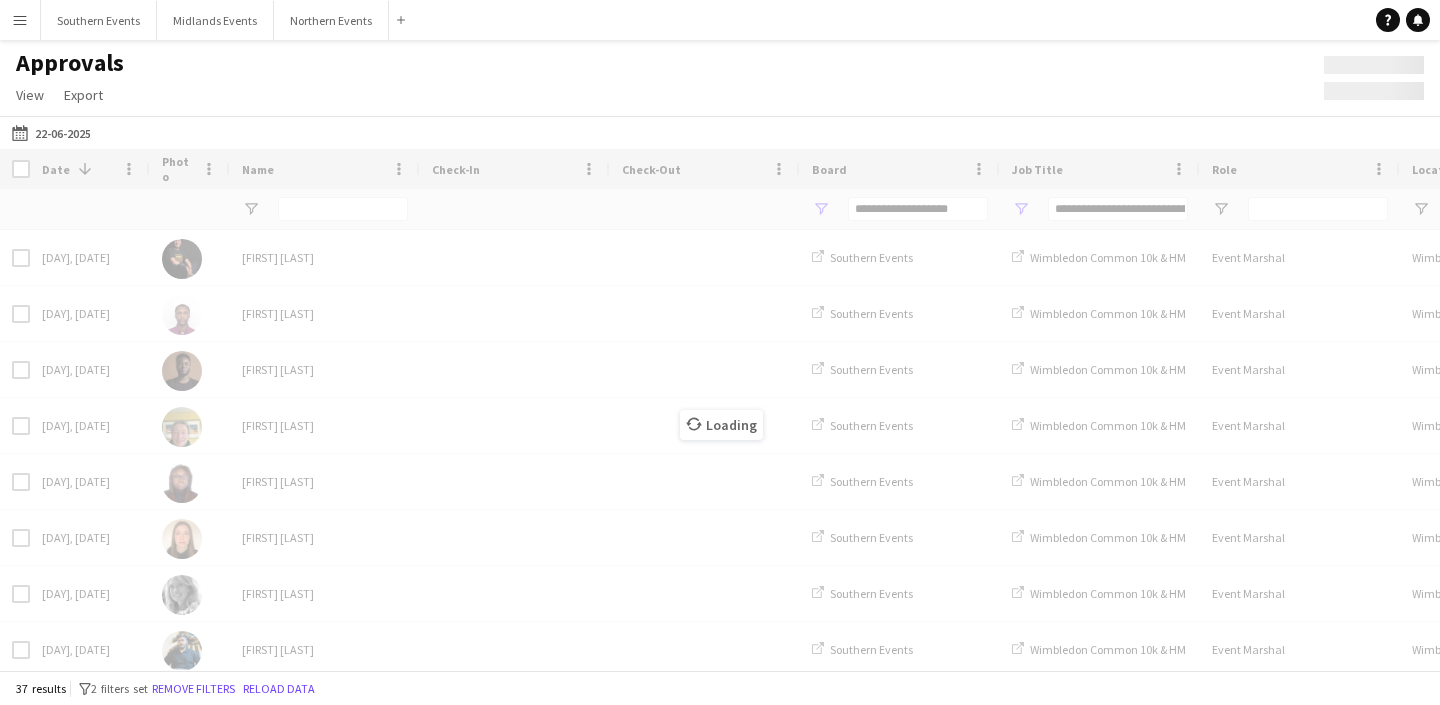 type on "***" 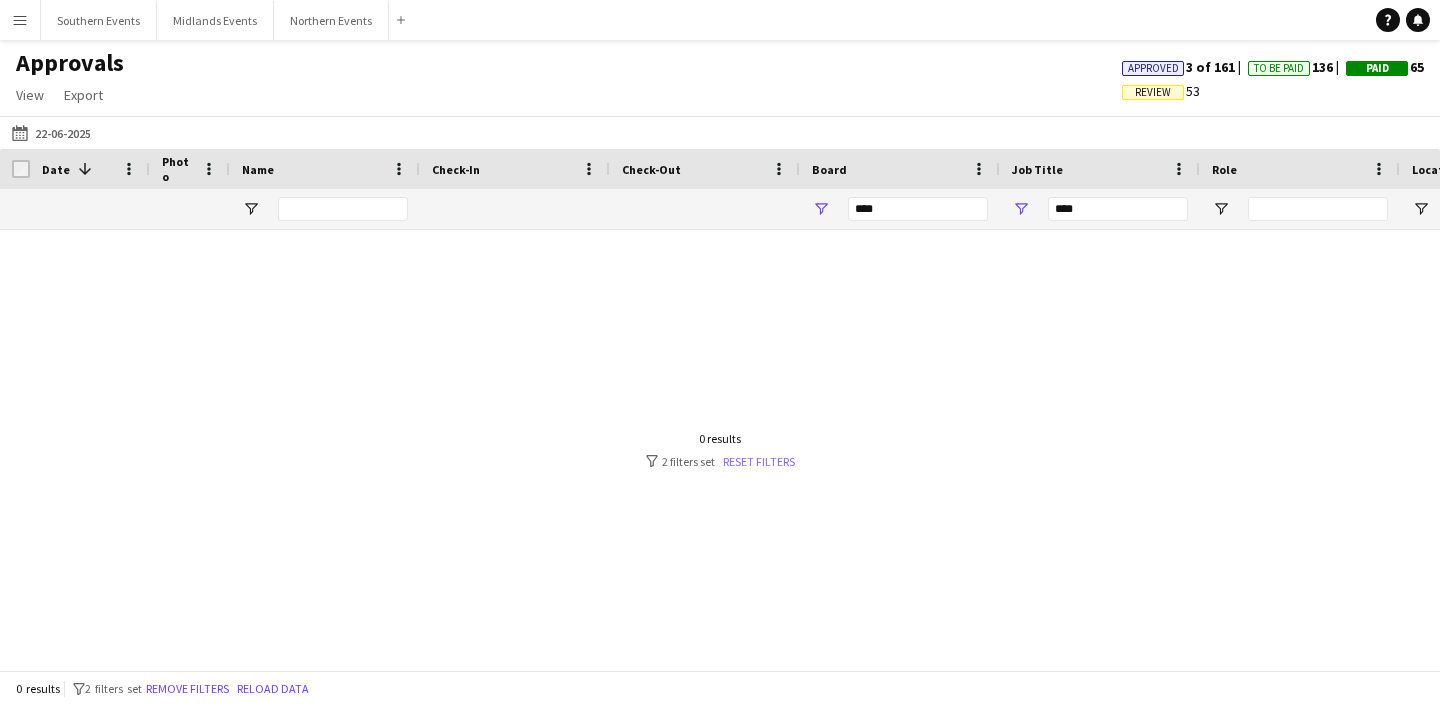 click on "Reset filters" at bounding box center [759, 461] 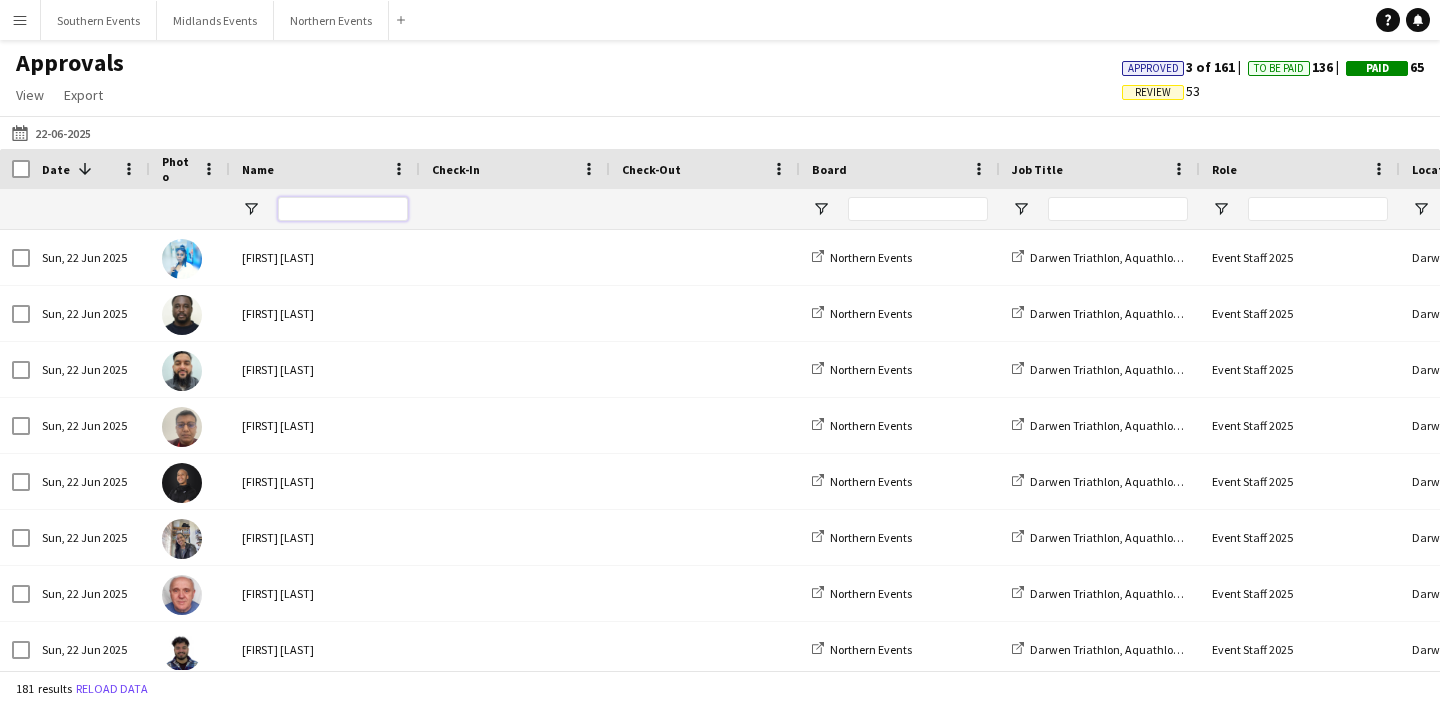 click at bounding box center [343, 209] 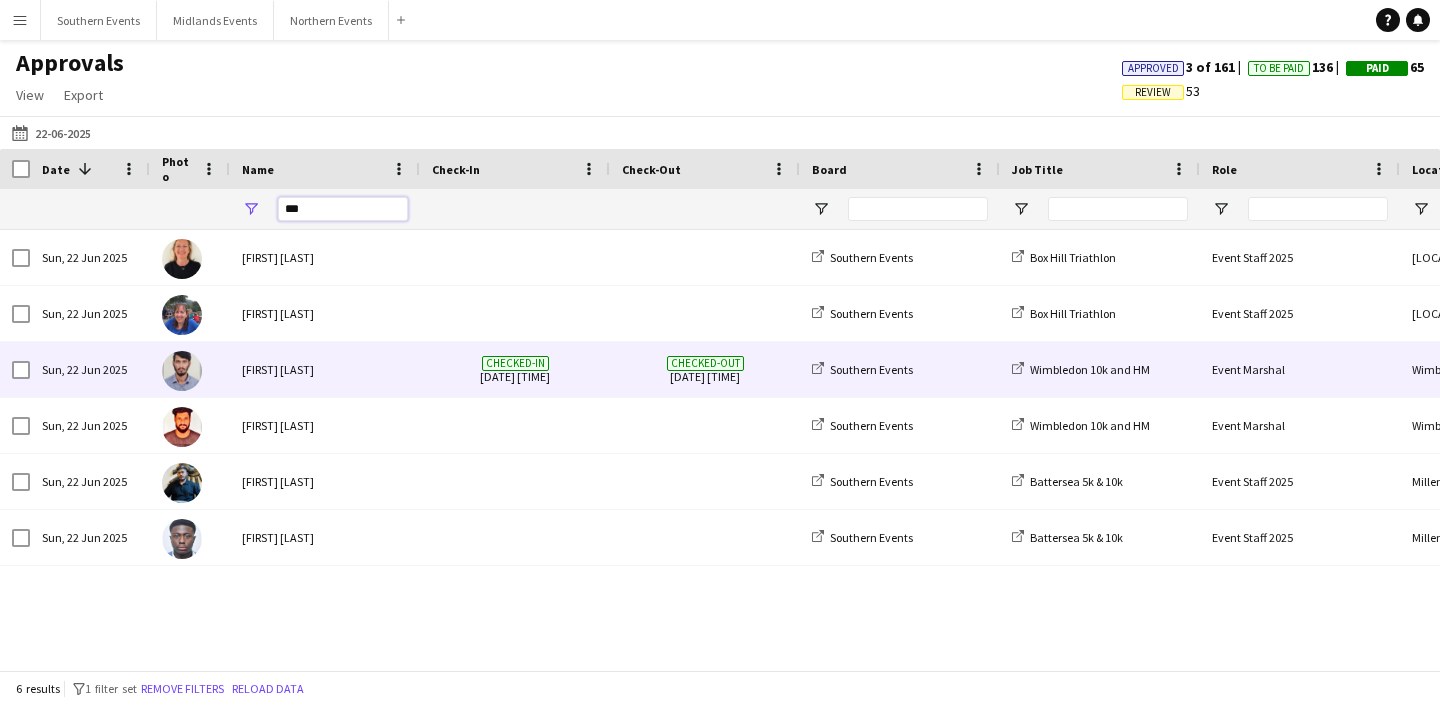 scroll, scrollTop: 0, scrollLeft: 229, axis: horizontal 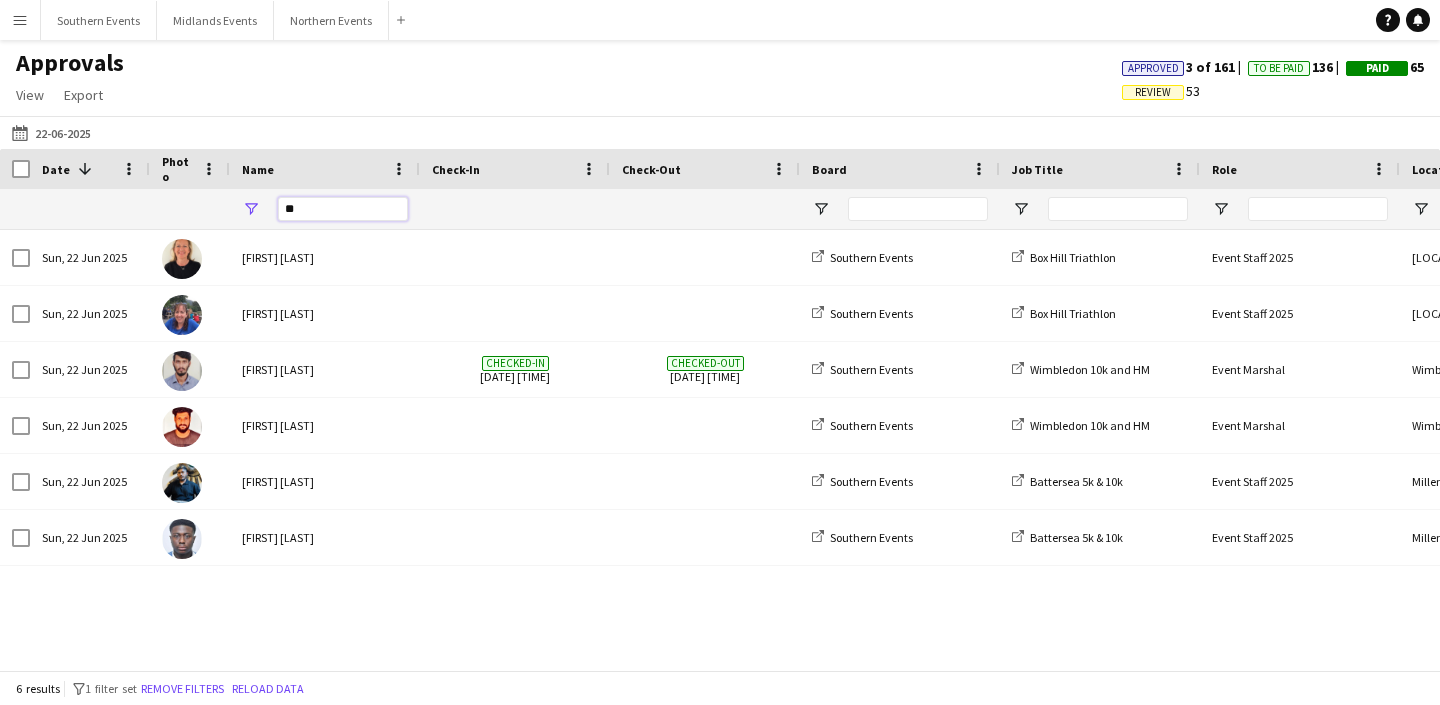 type on "*" 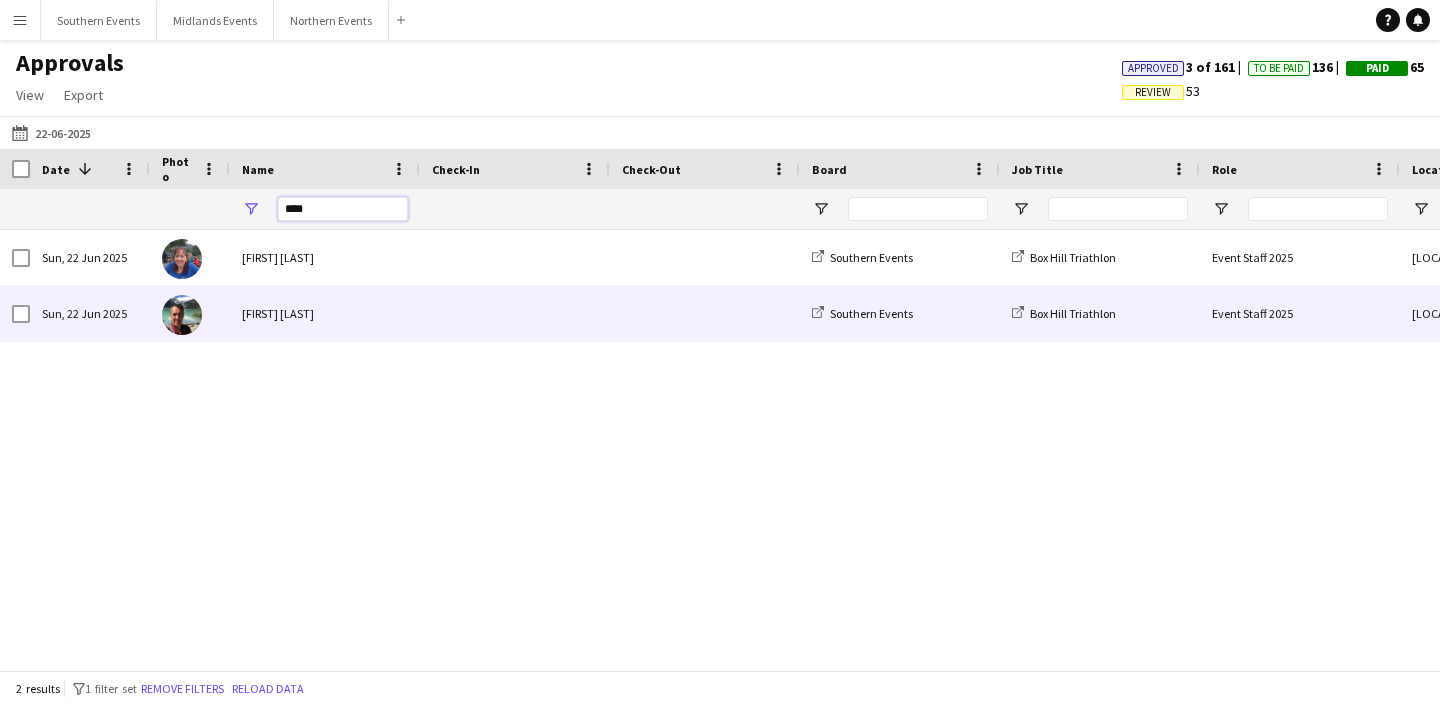type on "****" 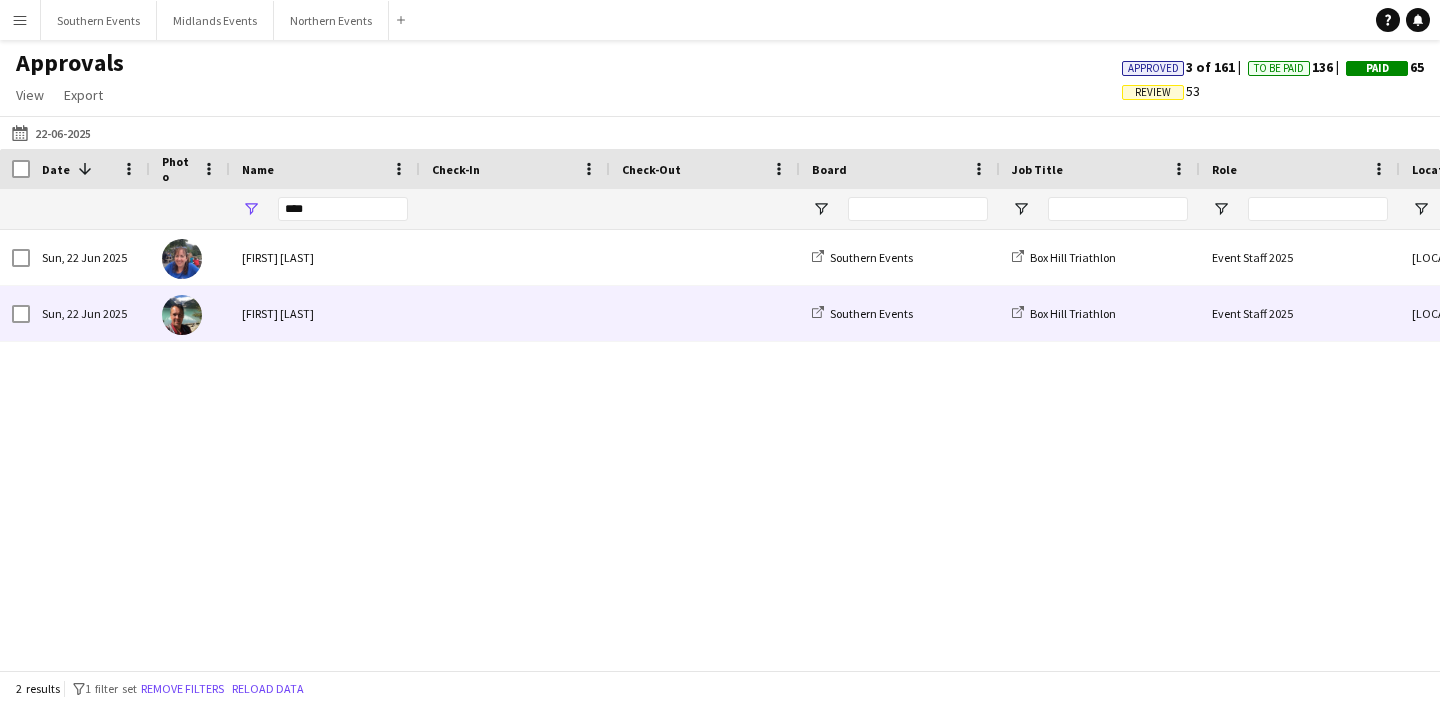 click at bounding box center [515, 313] 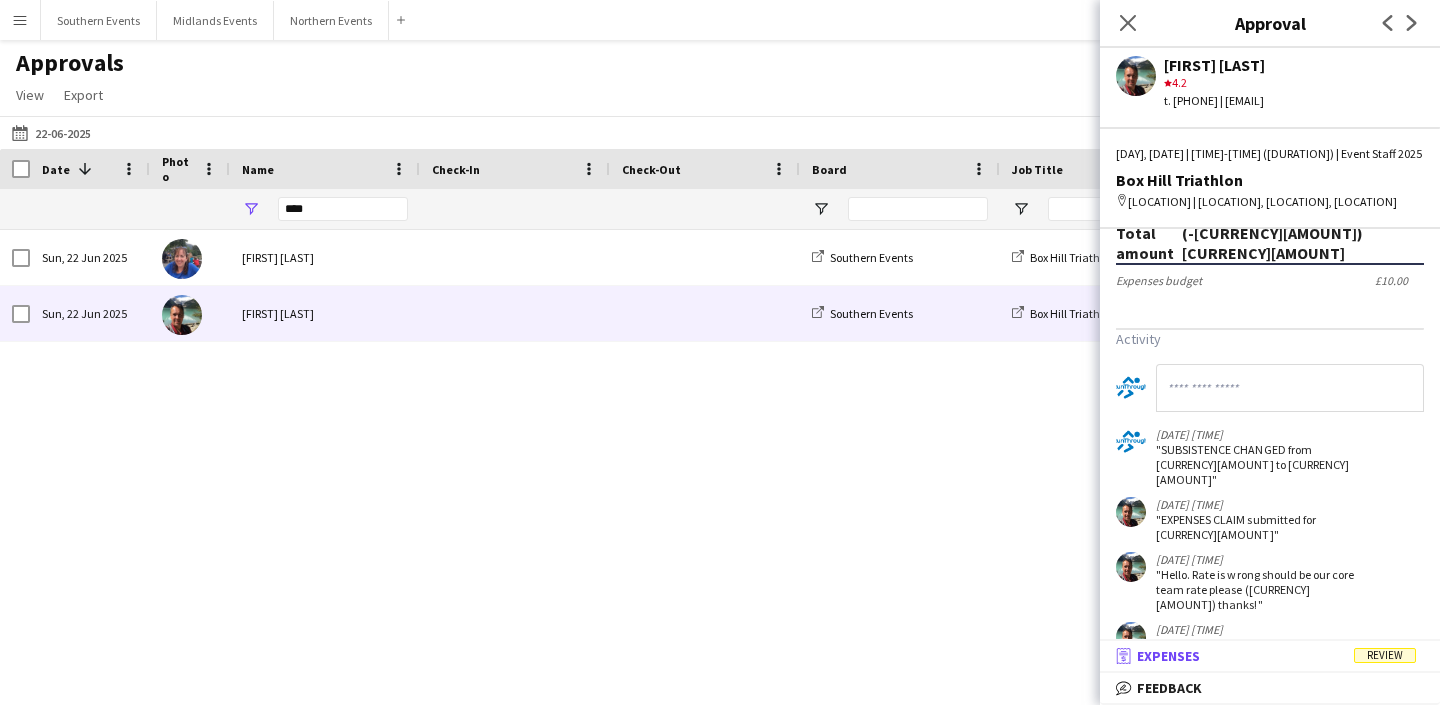 click on "receipt
Expenses   Review" at bounding box center (1266, 656) 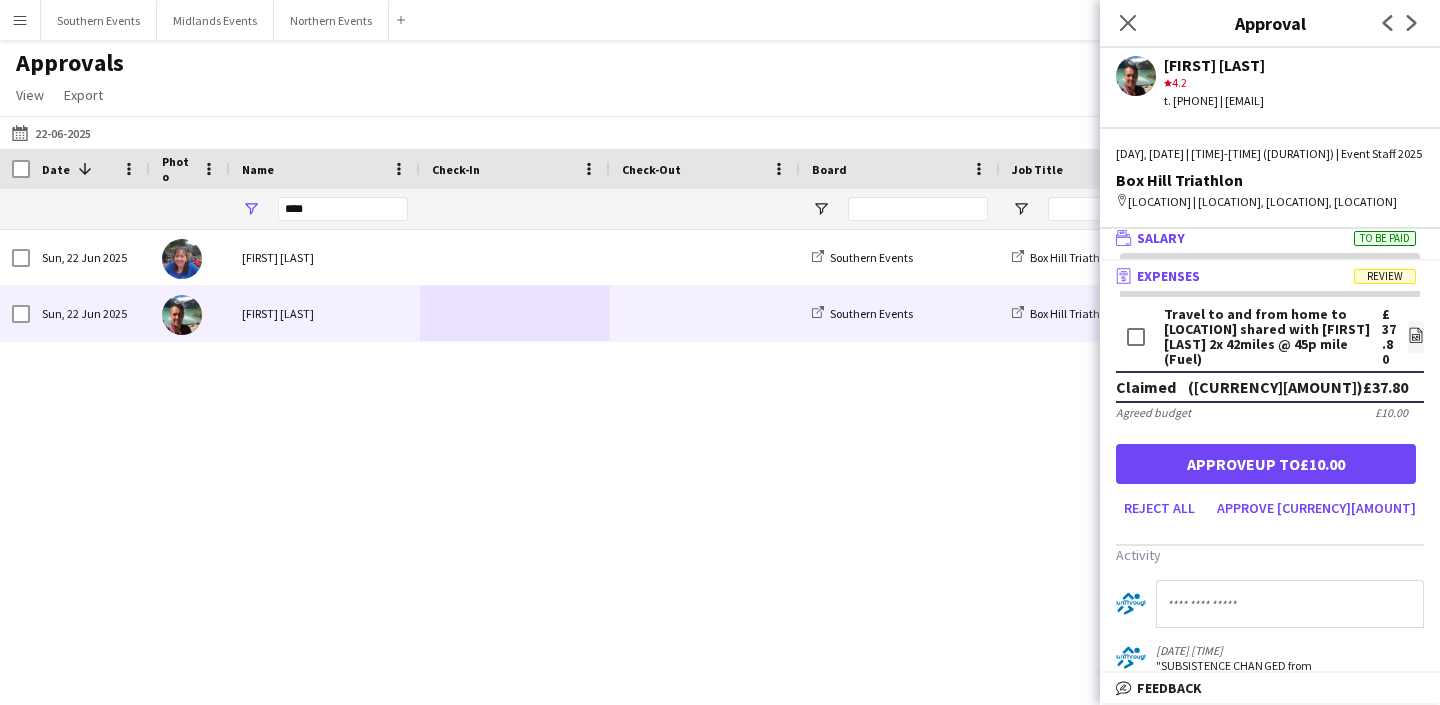 click on "wallet
Salary   To be paid" at bounding box center (1266, 238) 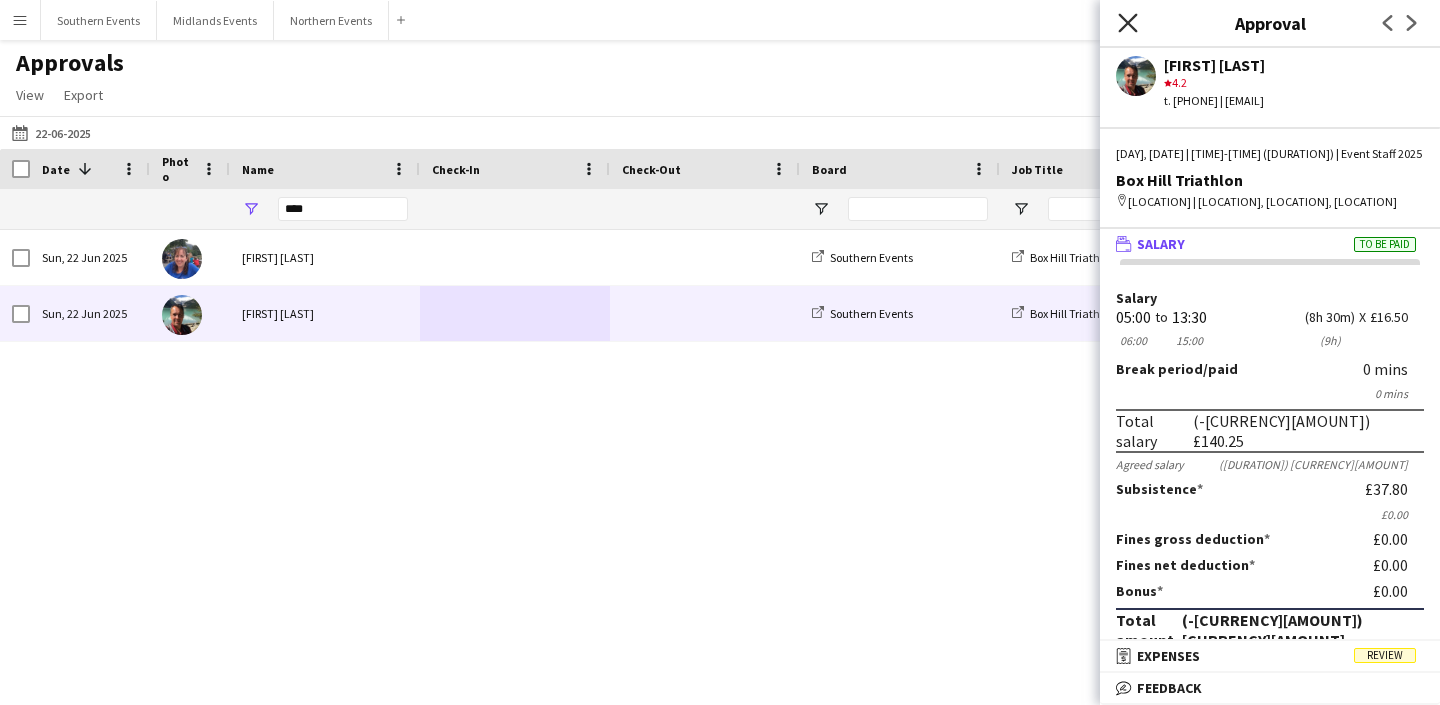 click 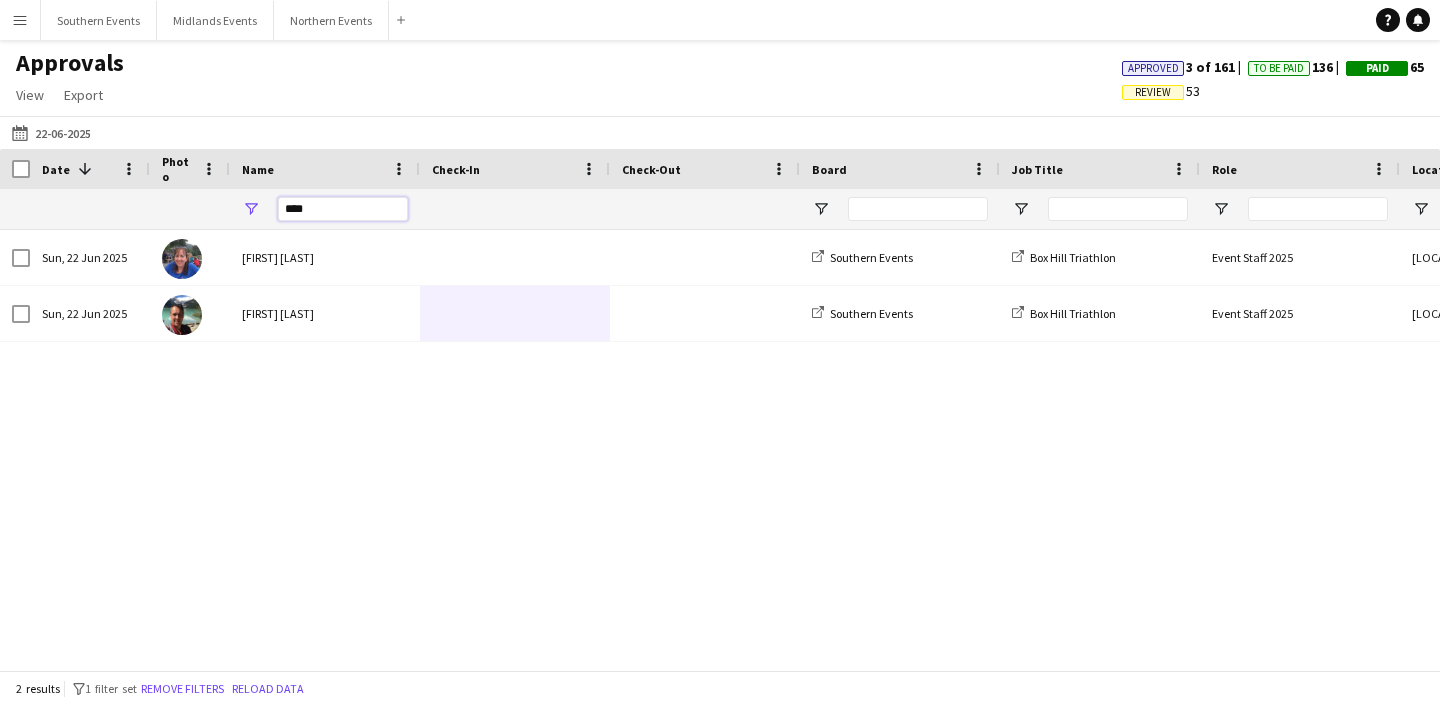 click on "****" at bounding box center [343, 209] 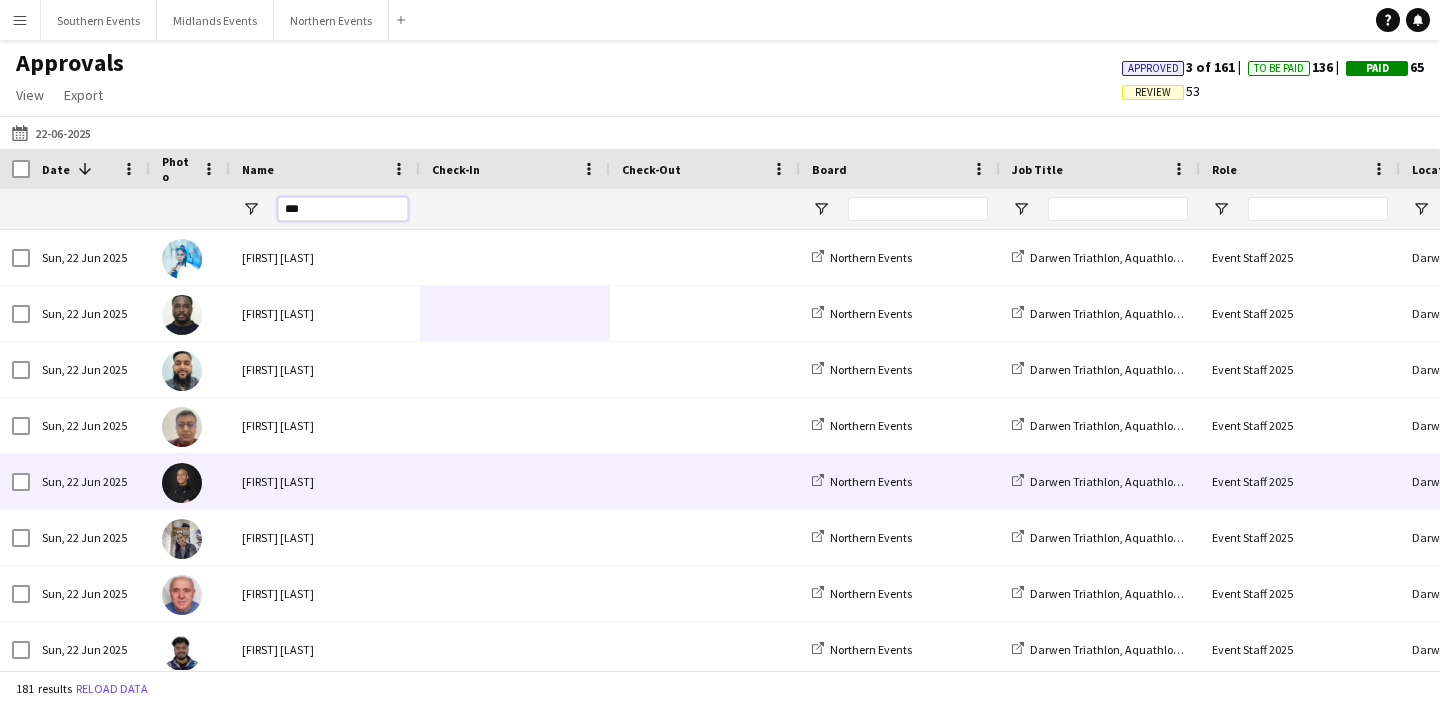type on "****" 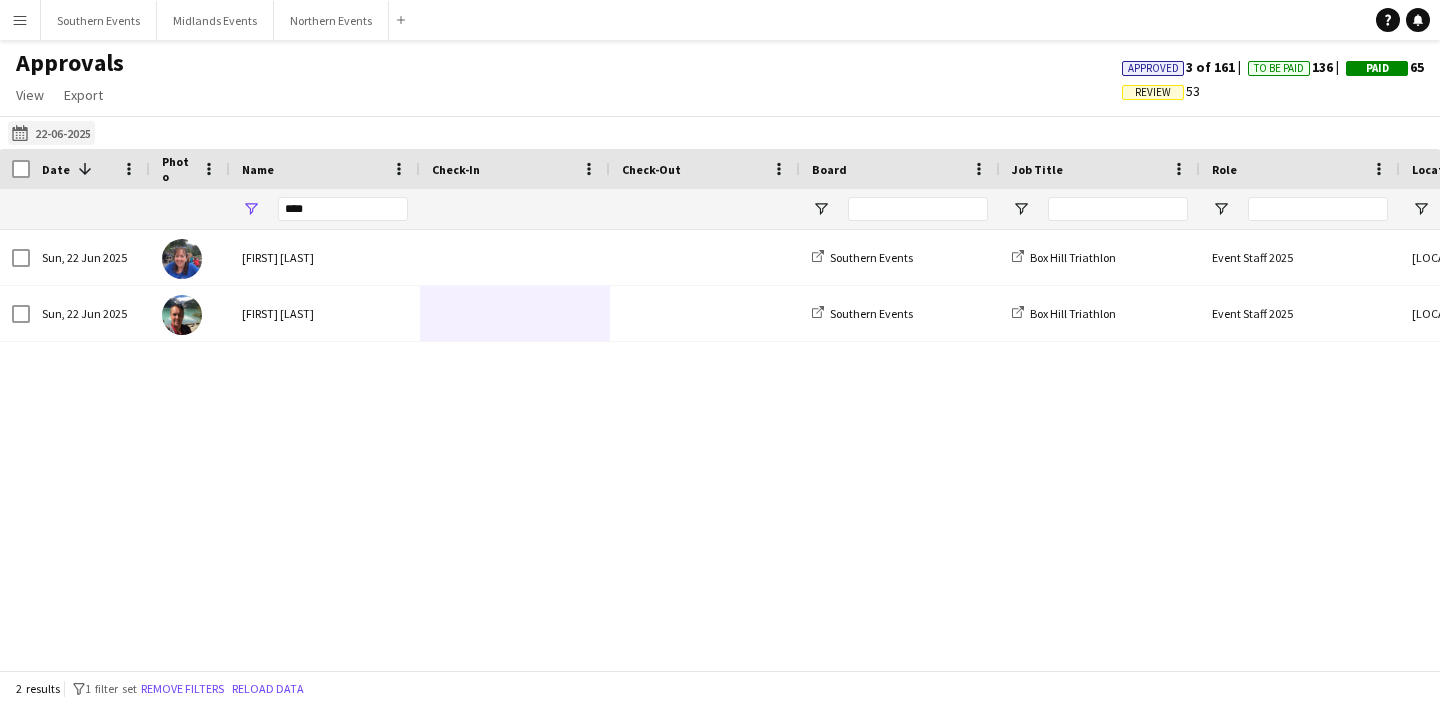 click on "[DATE]
[DATE]" 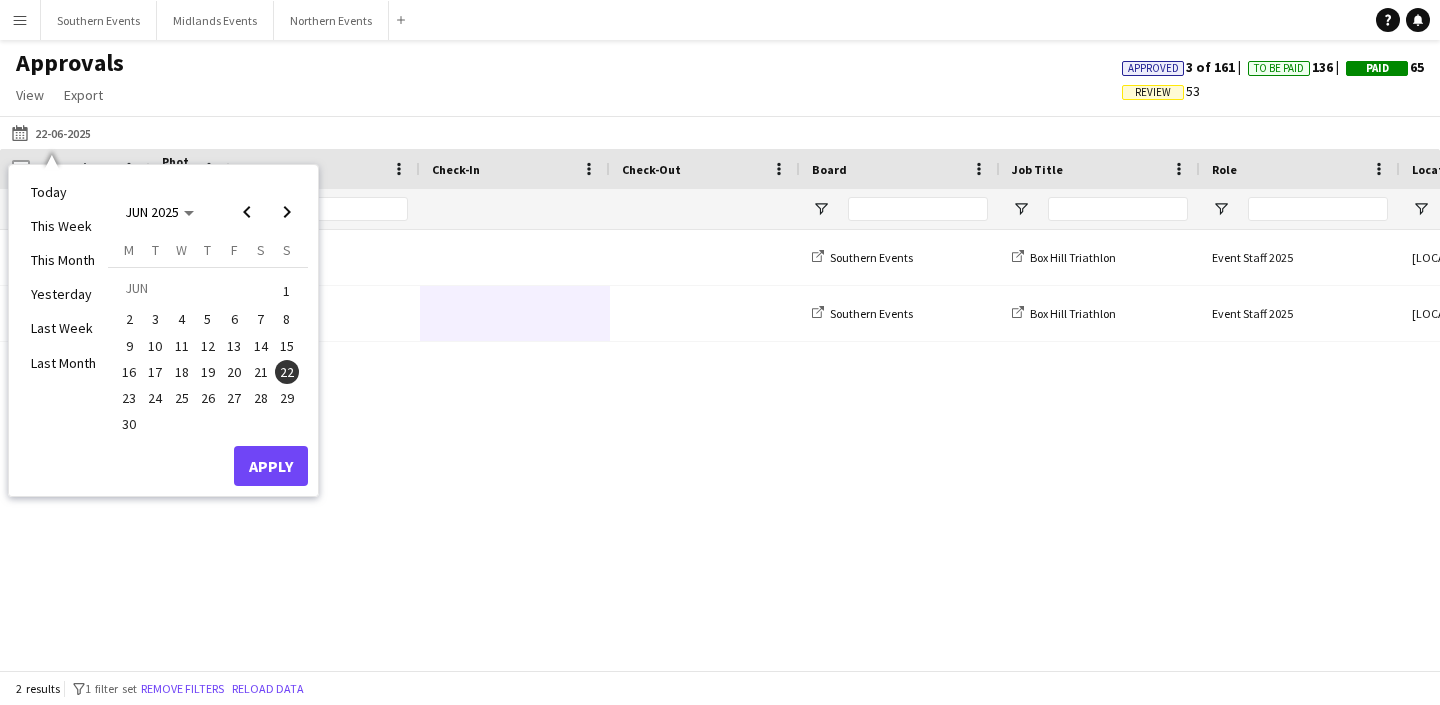 click on "21" at bounding box center [261, 372] 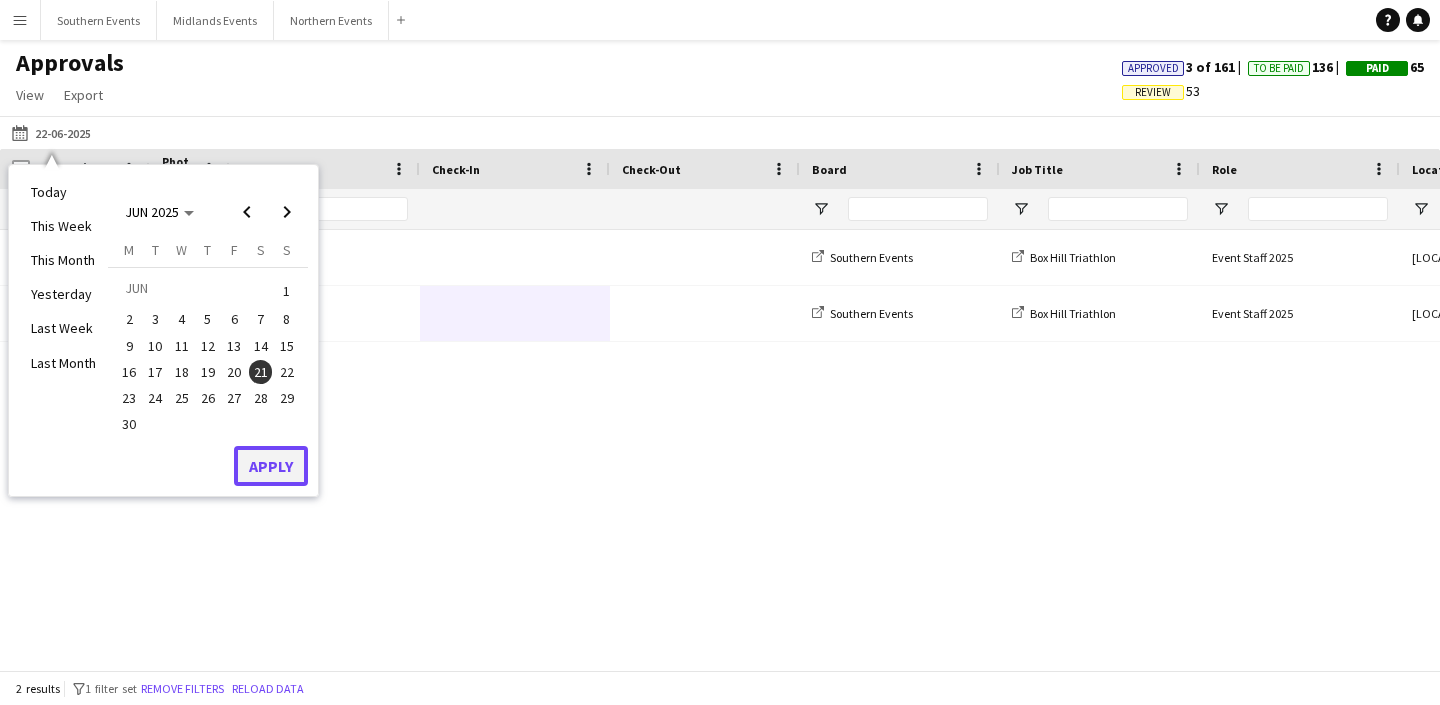 click on "Apply" at bounding box center (271, 466) 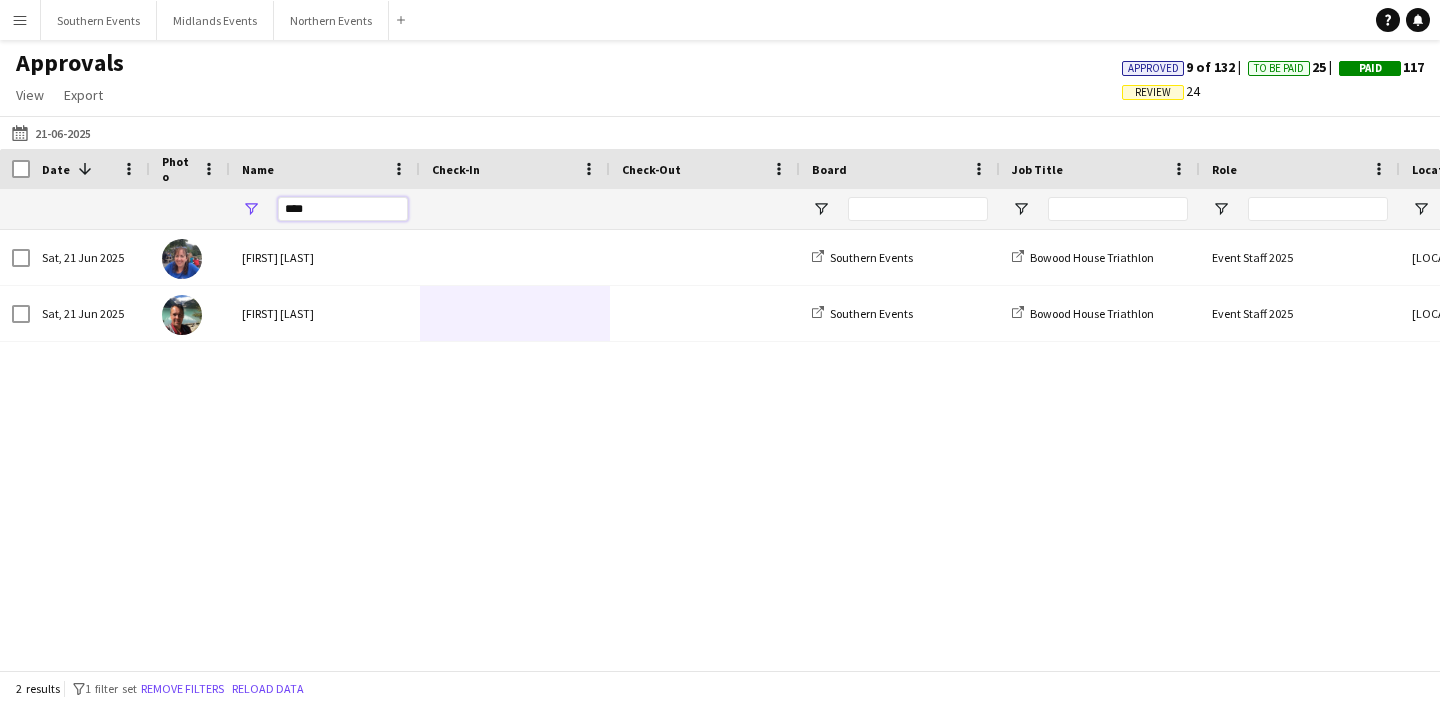 click on "****" at bounding box center (343, 209) 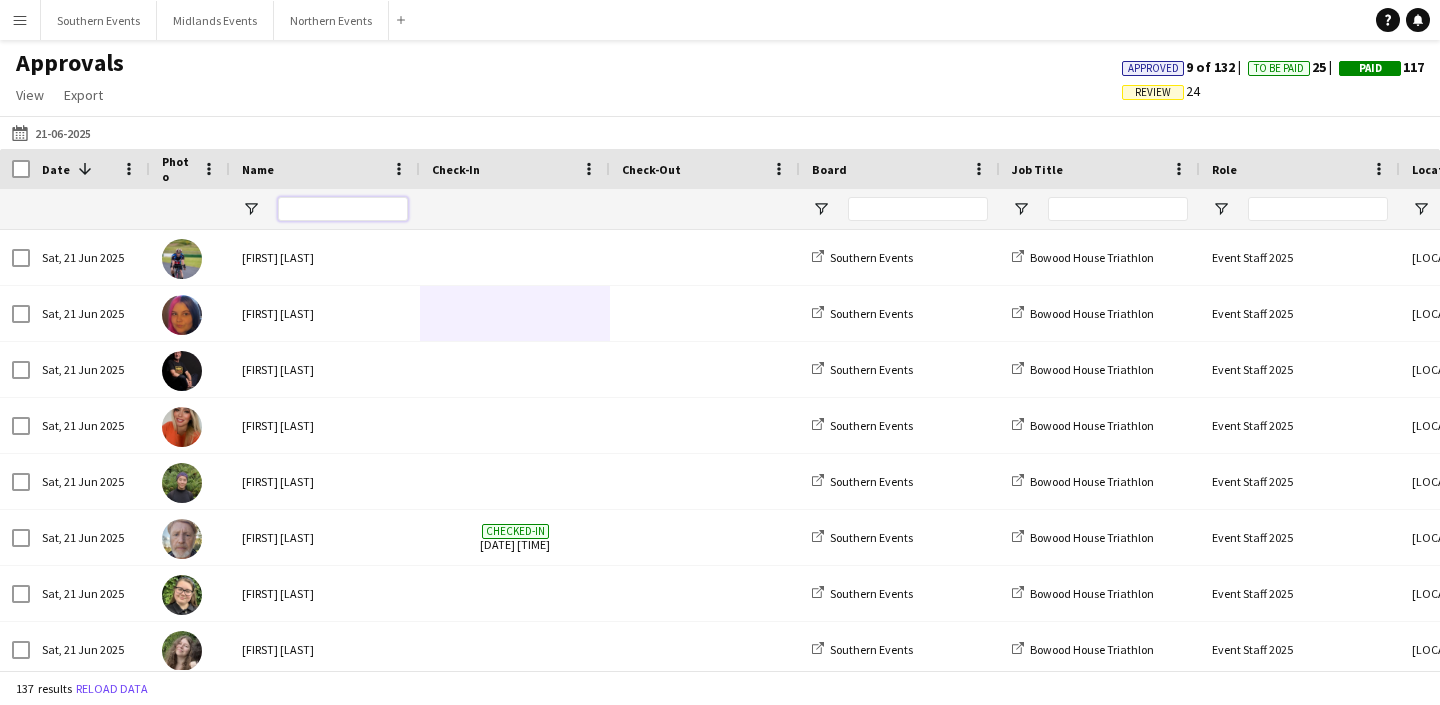 type 